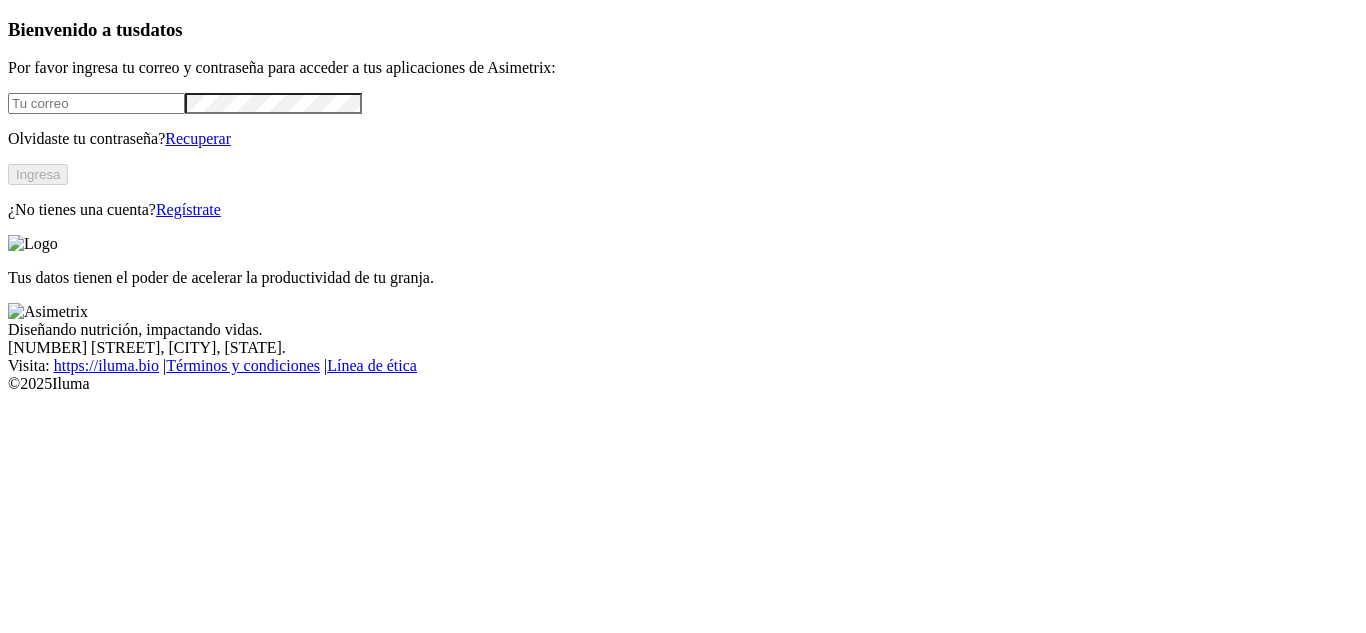 scroll, scrollTop: 0, scrollLeft: 0, axis: both 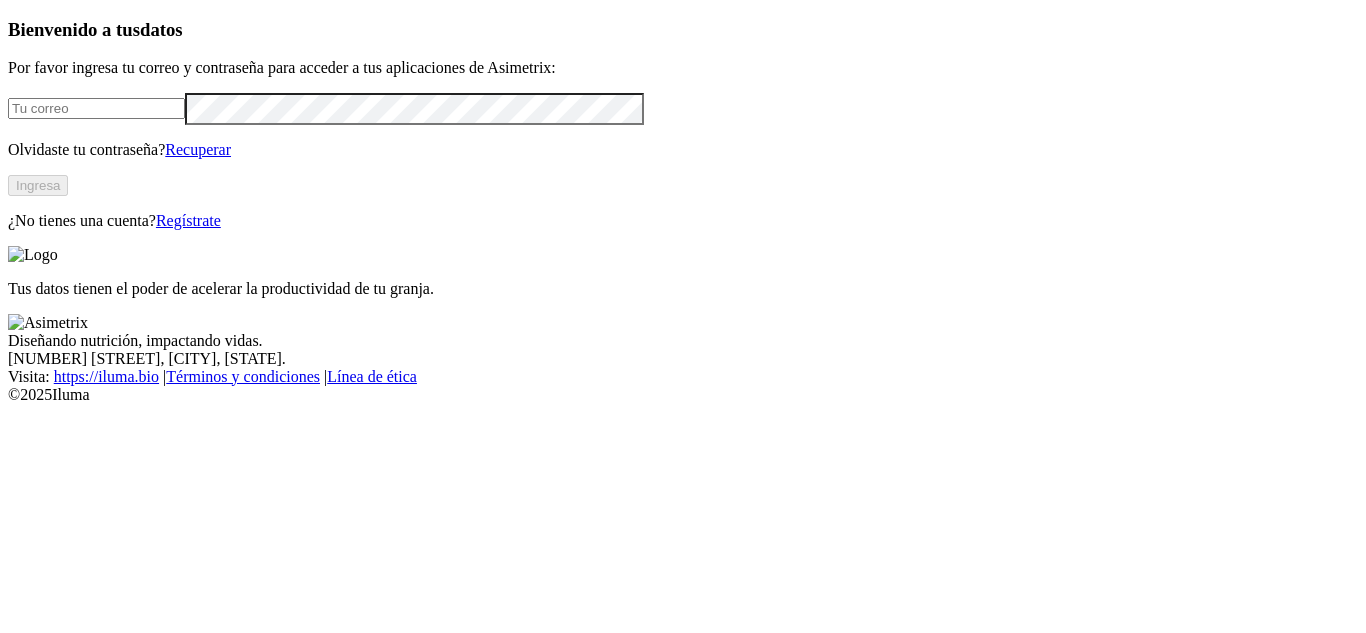 click at bounding box center (96, 108) 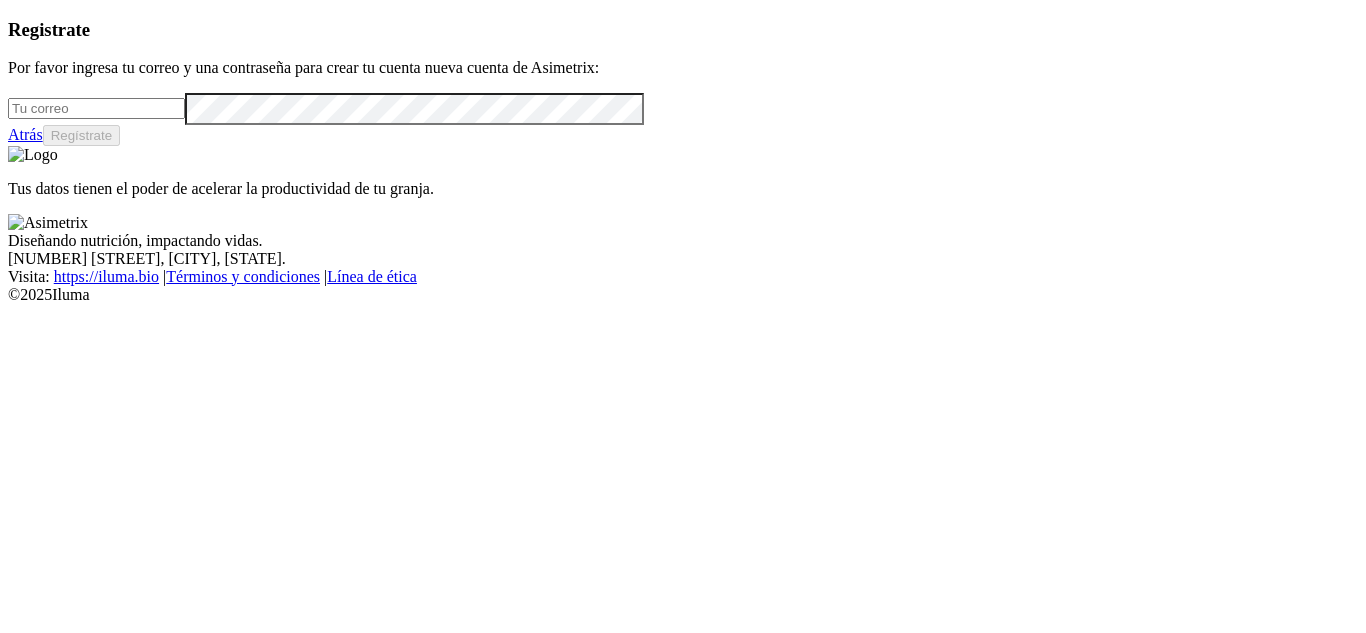click at bounding box center [96, 108] 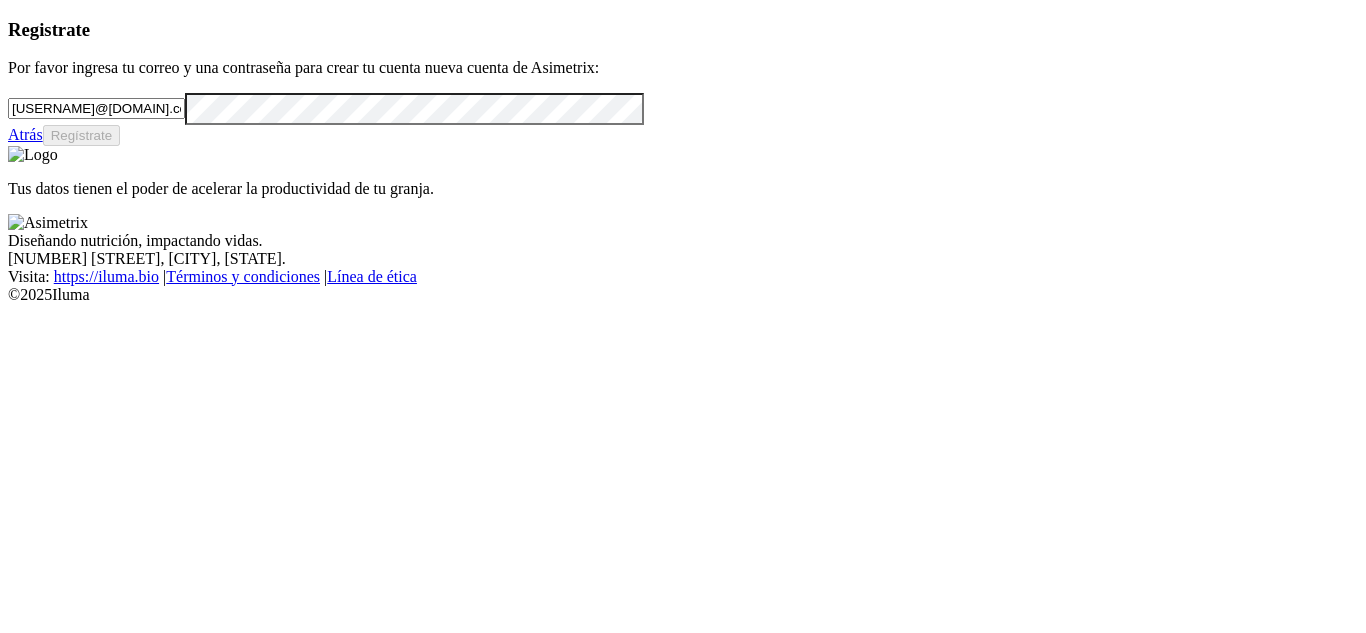 type on "[EMAIL]" 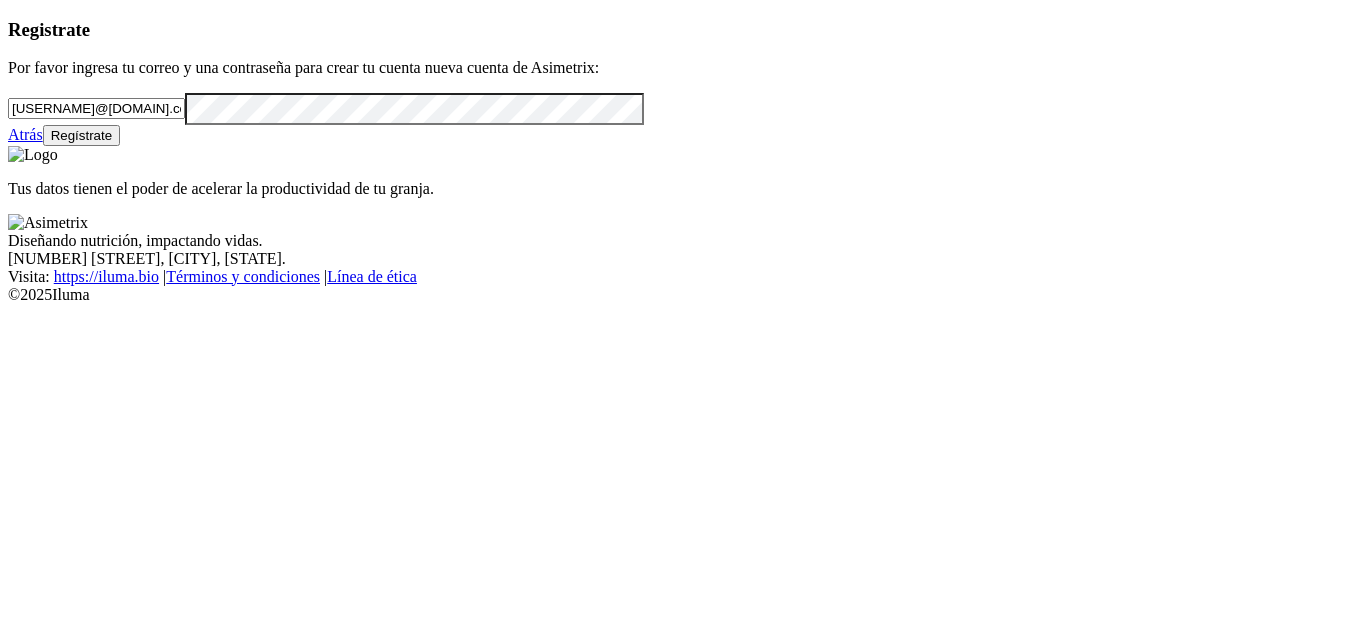 click on "Regístrate" at bounding box center (82, 135) 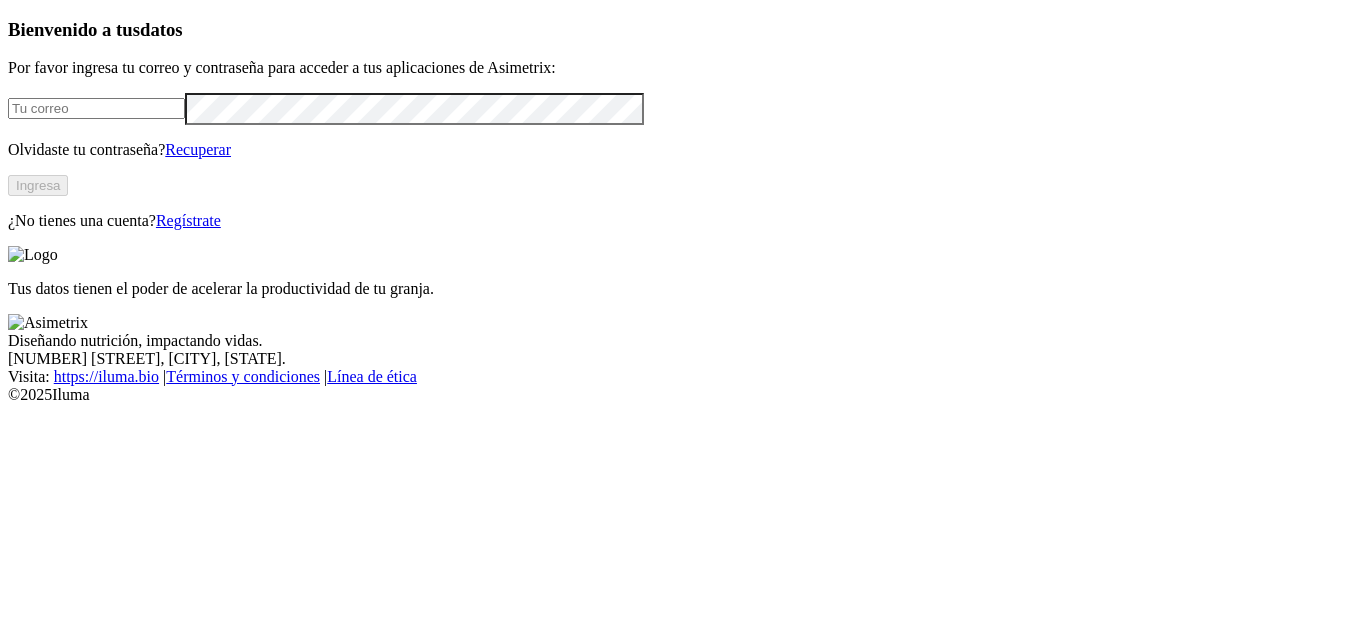 scroll, scrollTop: 0, scrollLeft: 0, axis: both 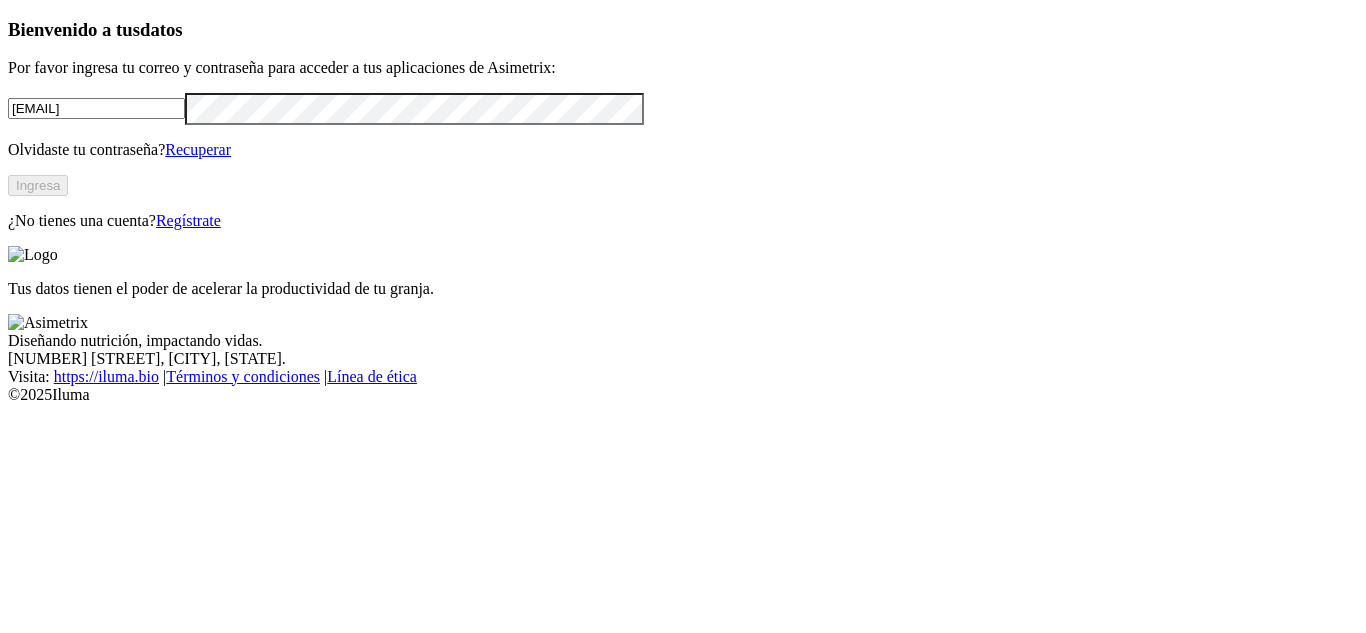 type on "aaron.jimenez@premexcorp.com" 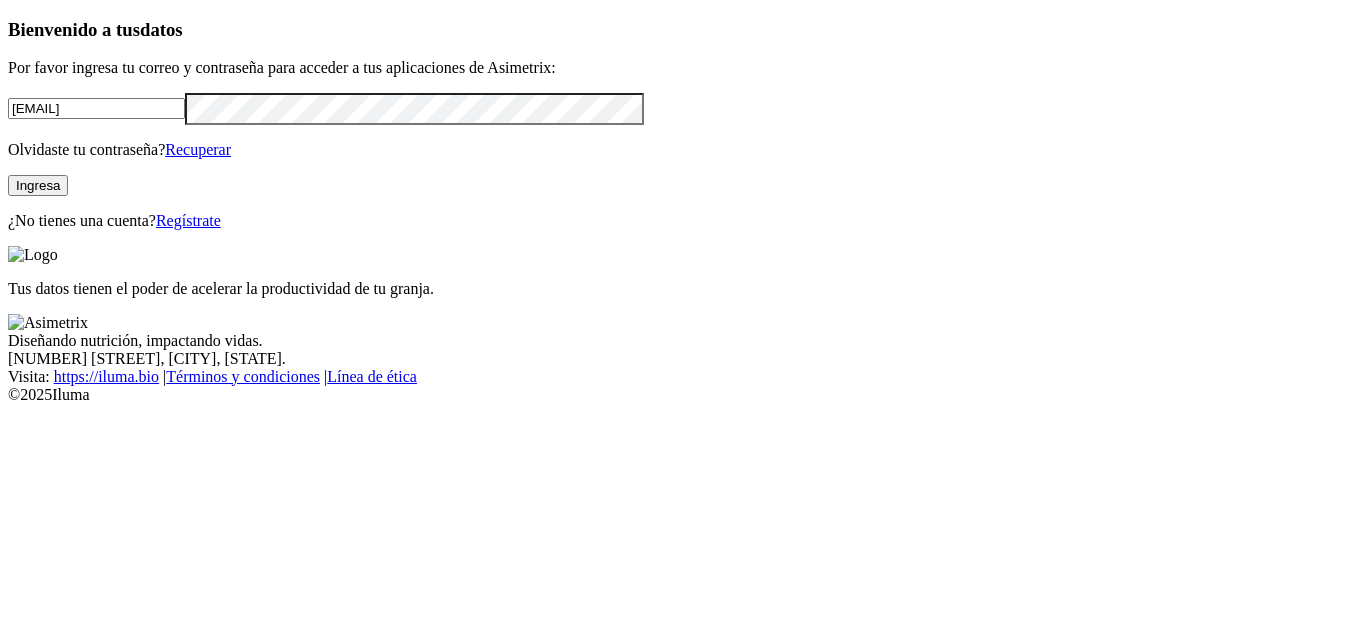 click on "Ingresa" at bounding box center [38, 185] 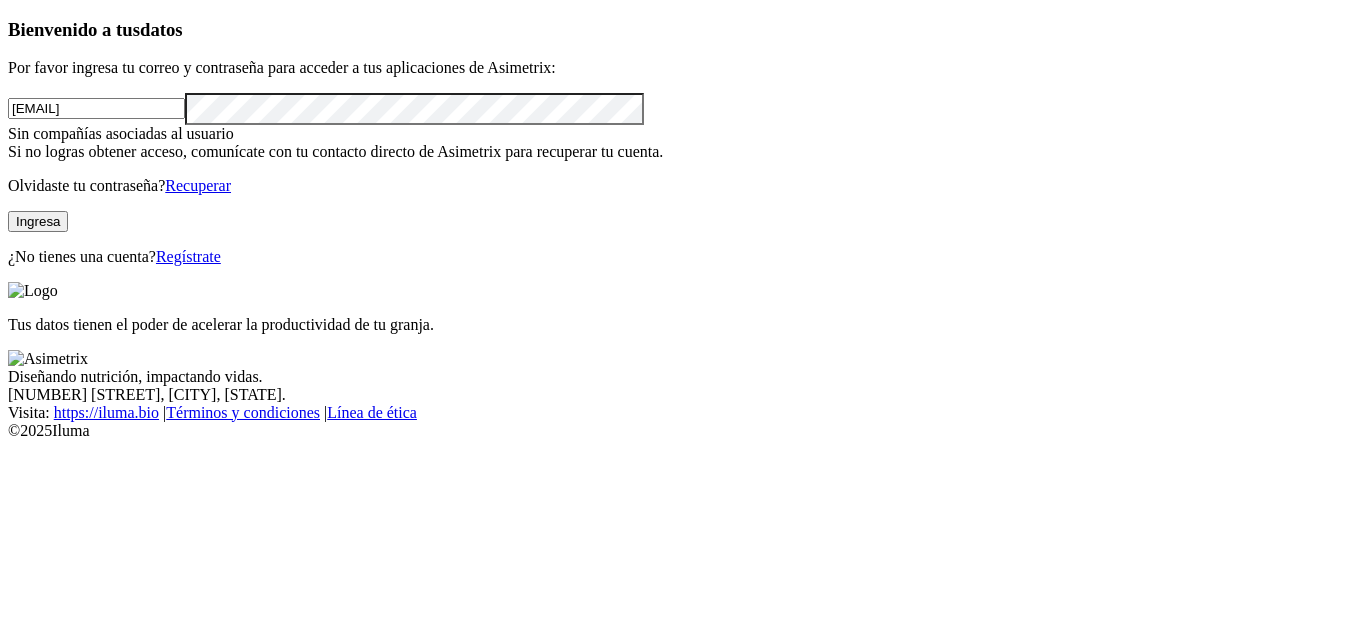 click on "Ingresa" at bounding box center (38, 221) 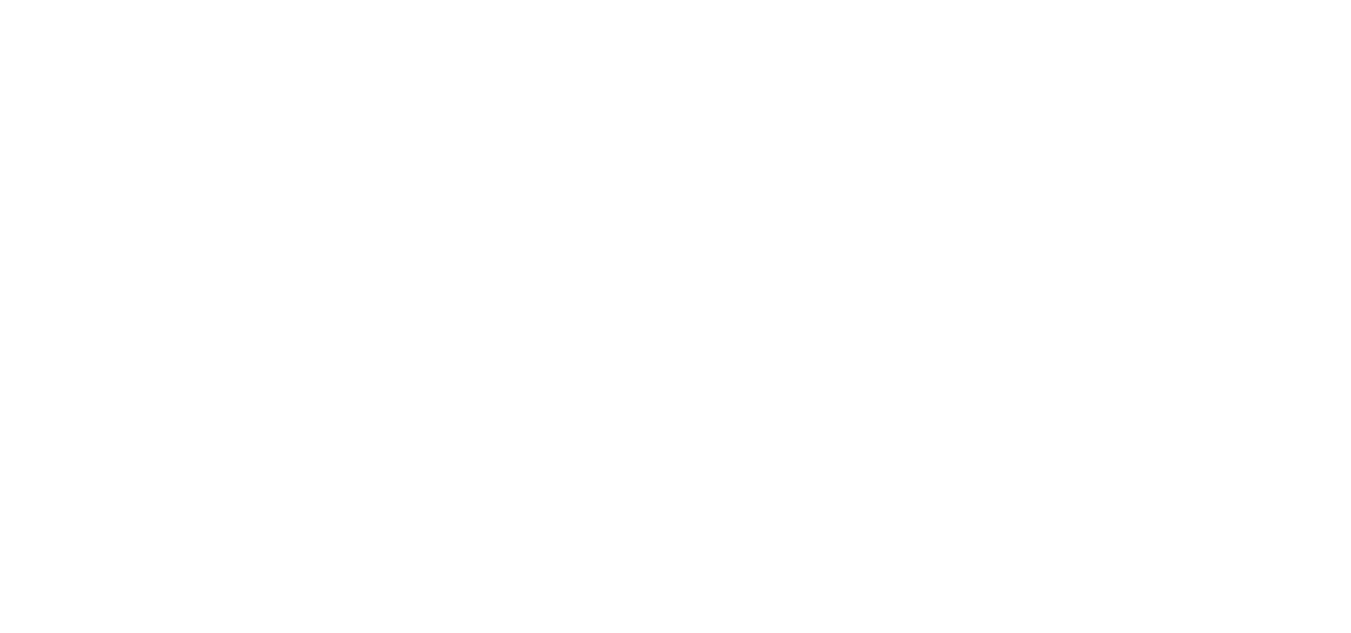 scroll, scrollTop: 0, scrollLeft: 0, axis: both 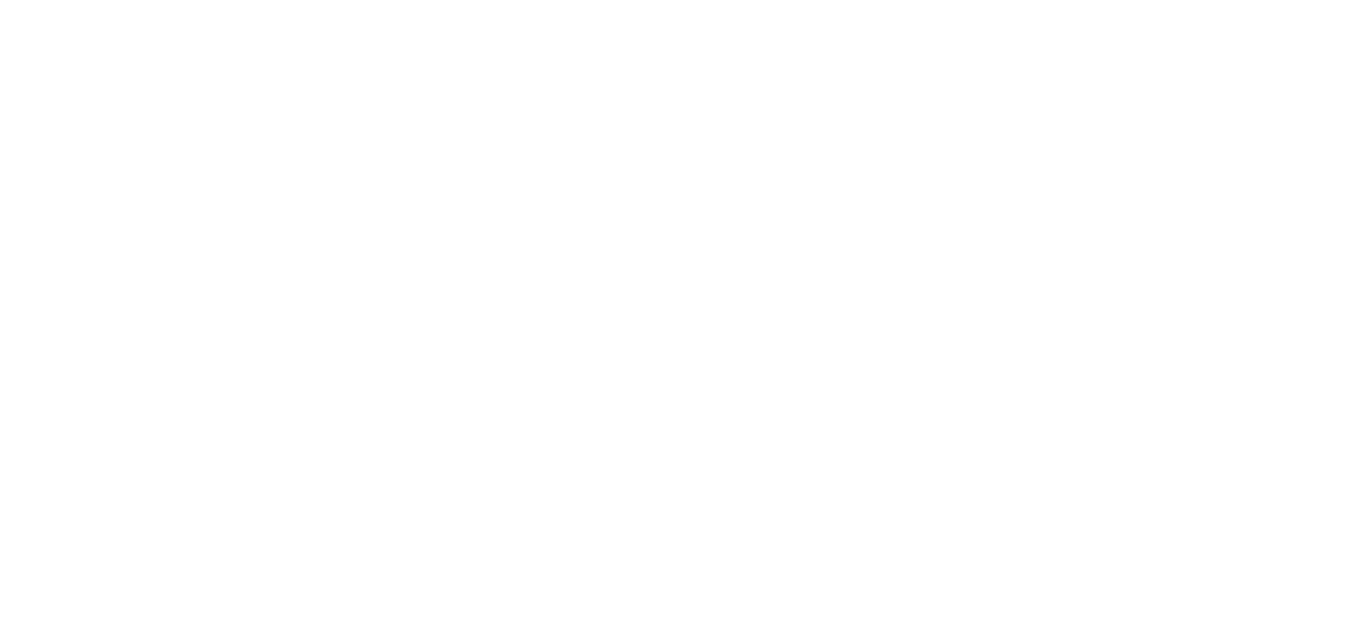 click 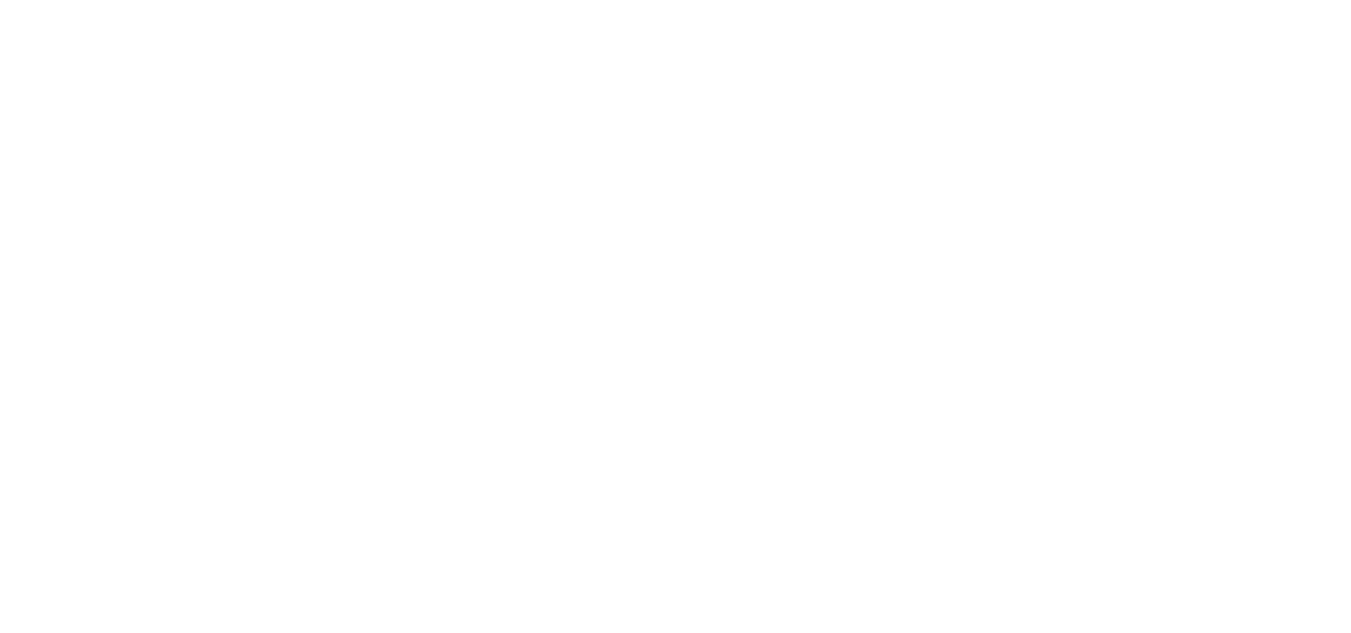 click 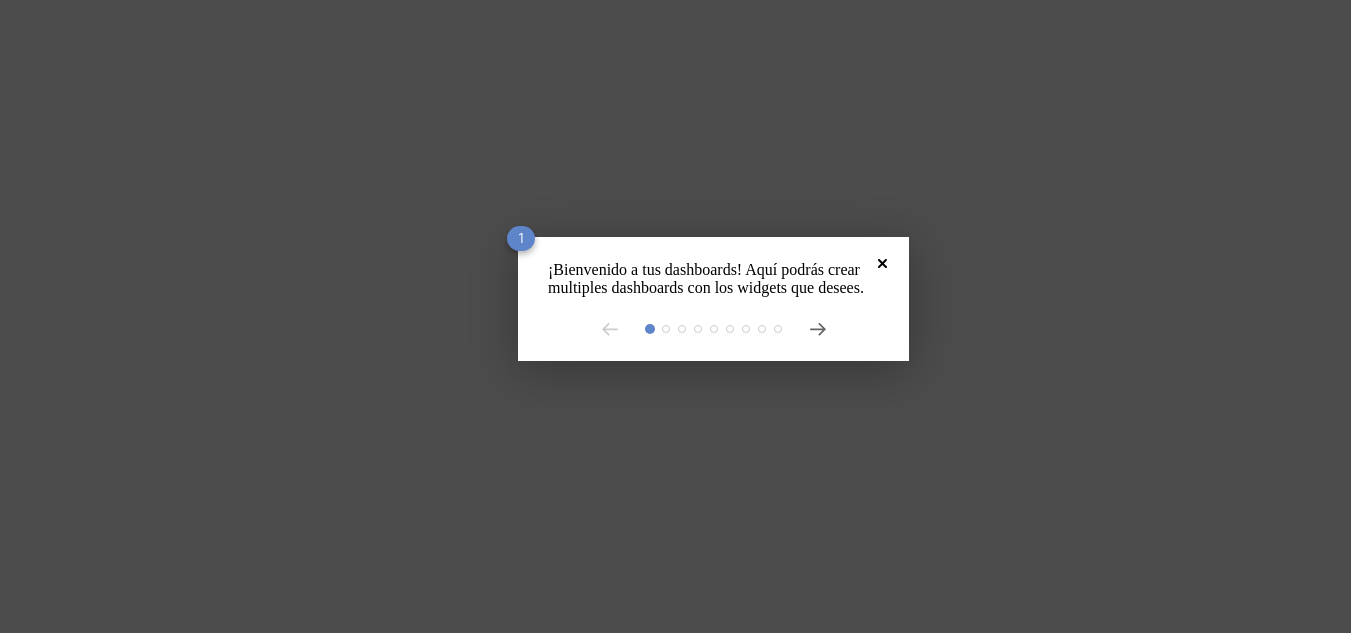 click 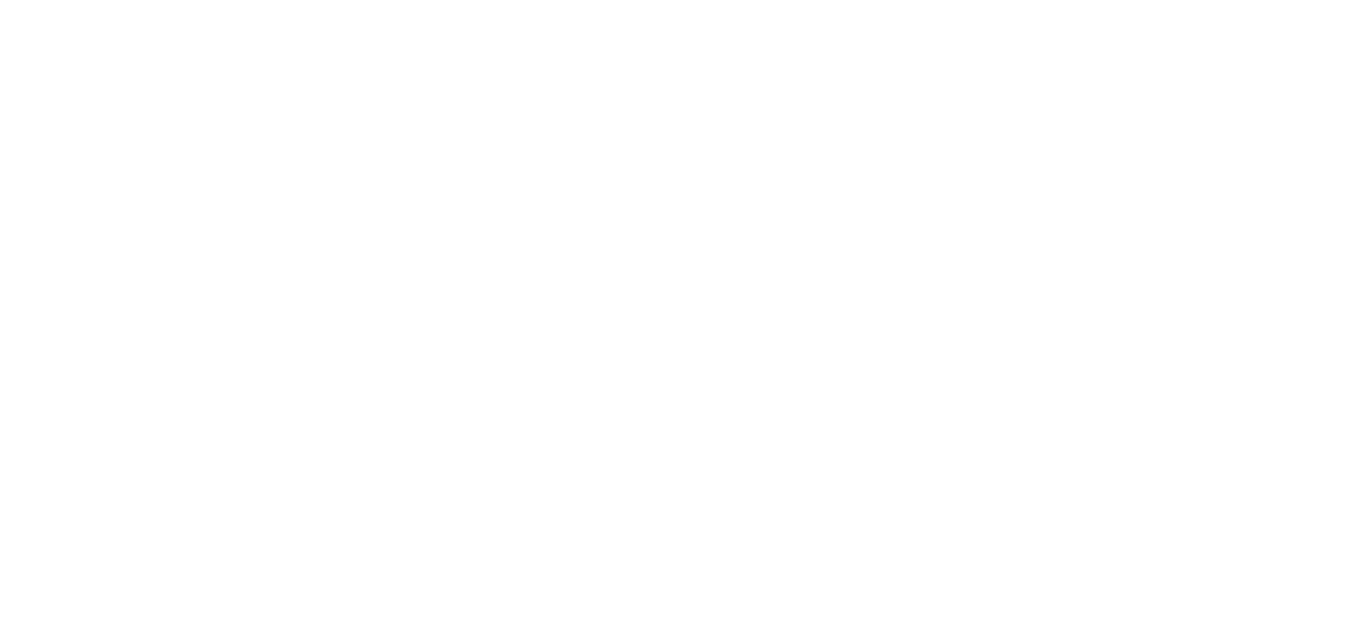 click on "15 - 21 22 - 27 28 - 32 33 - 43" 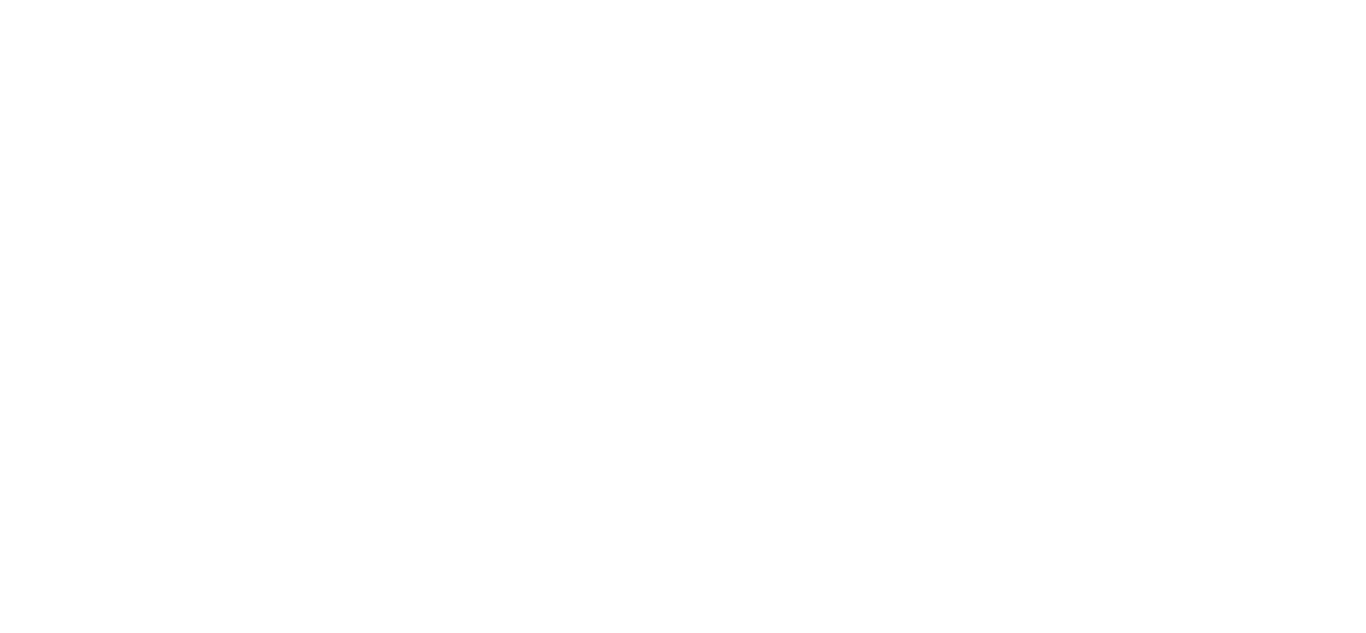 click on "Descargar Datos" at bounding box center (683, 2472) 